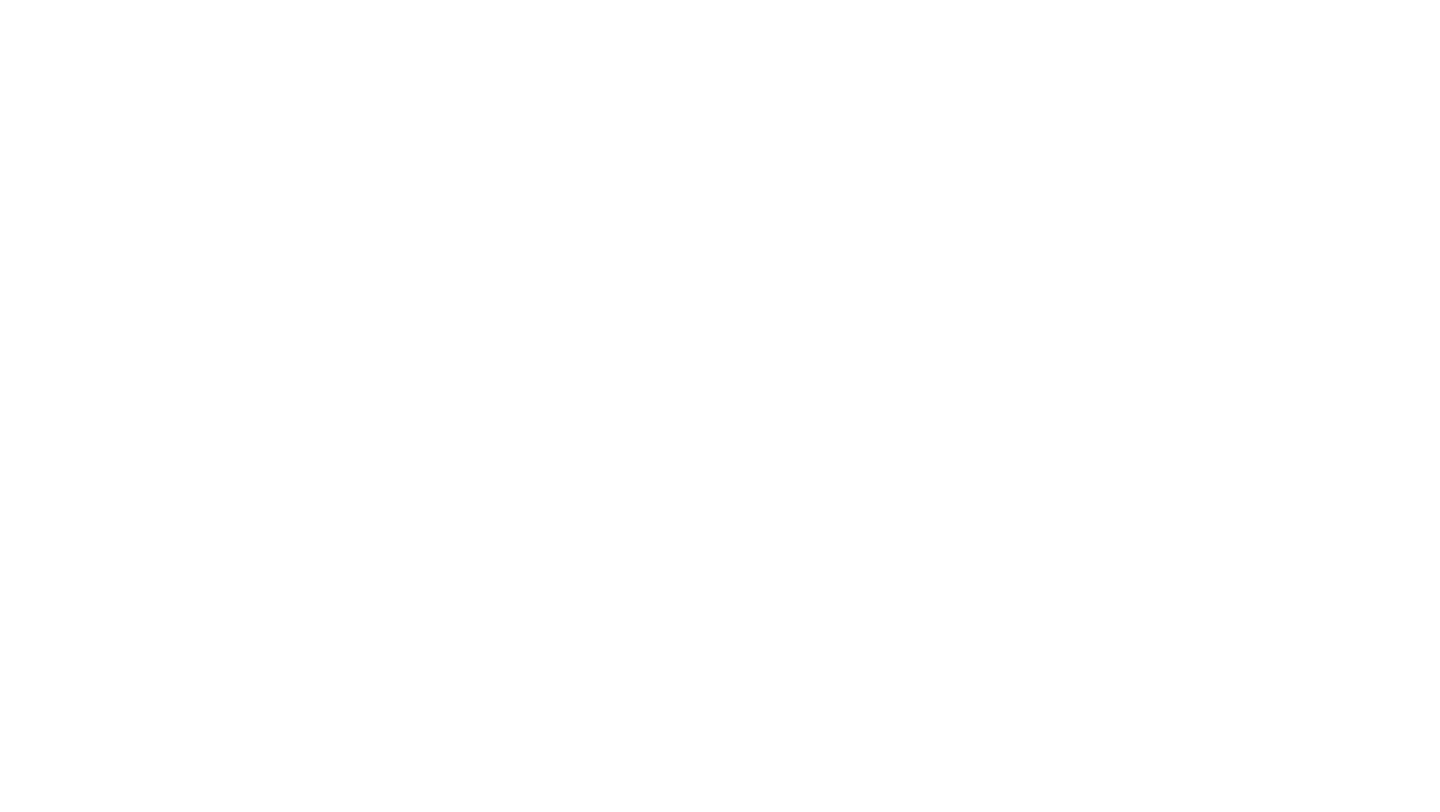 scroll, scrollTop: 0, scrollLeft: 0, axis: both 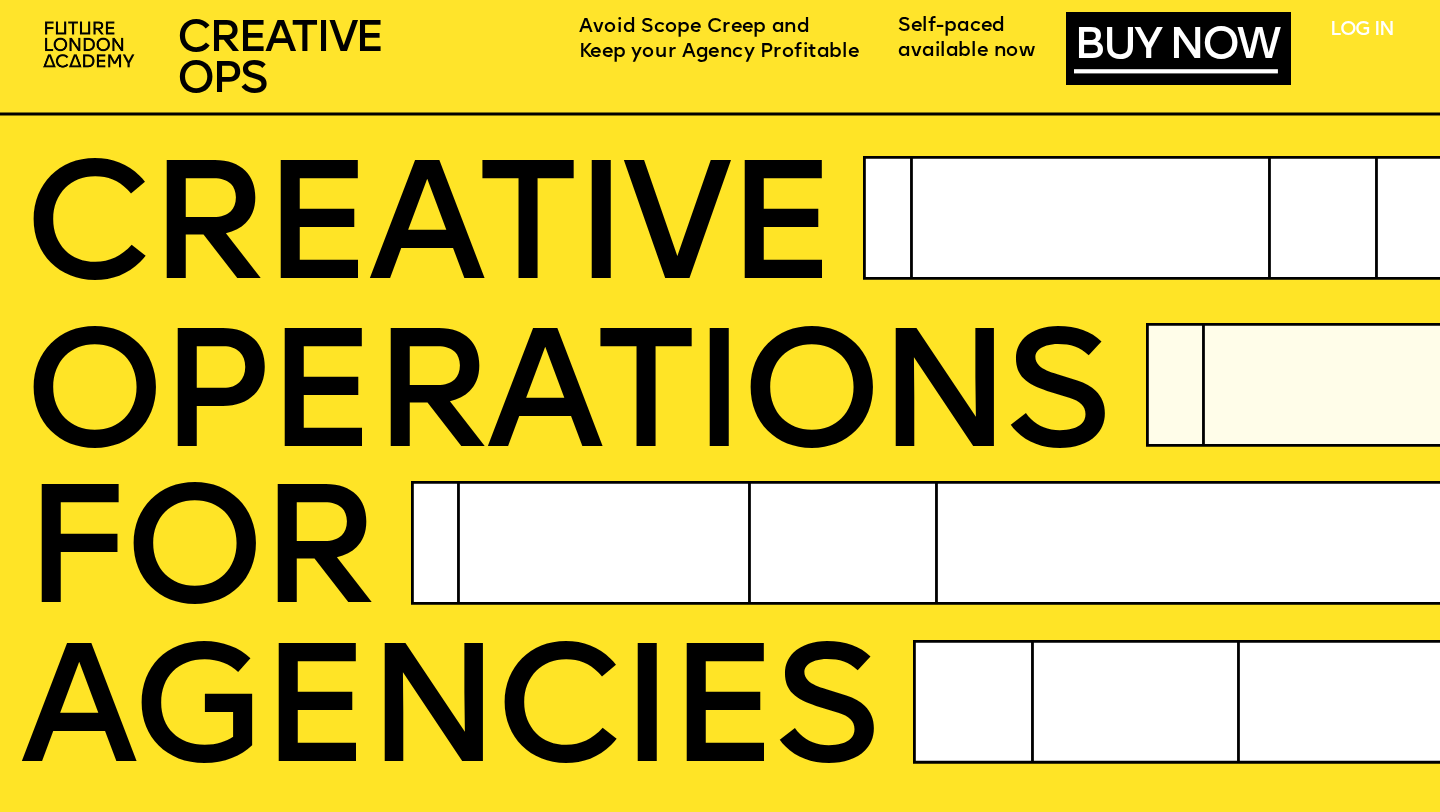 click on "LOG IN" at bounding box center (1361, 31) 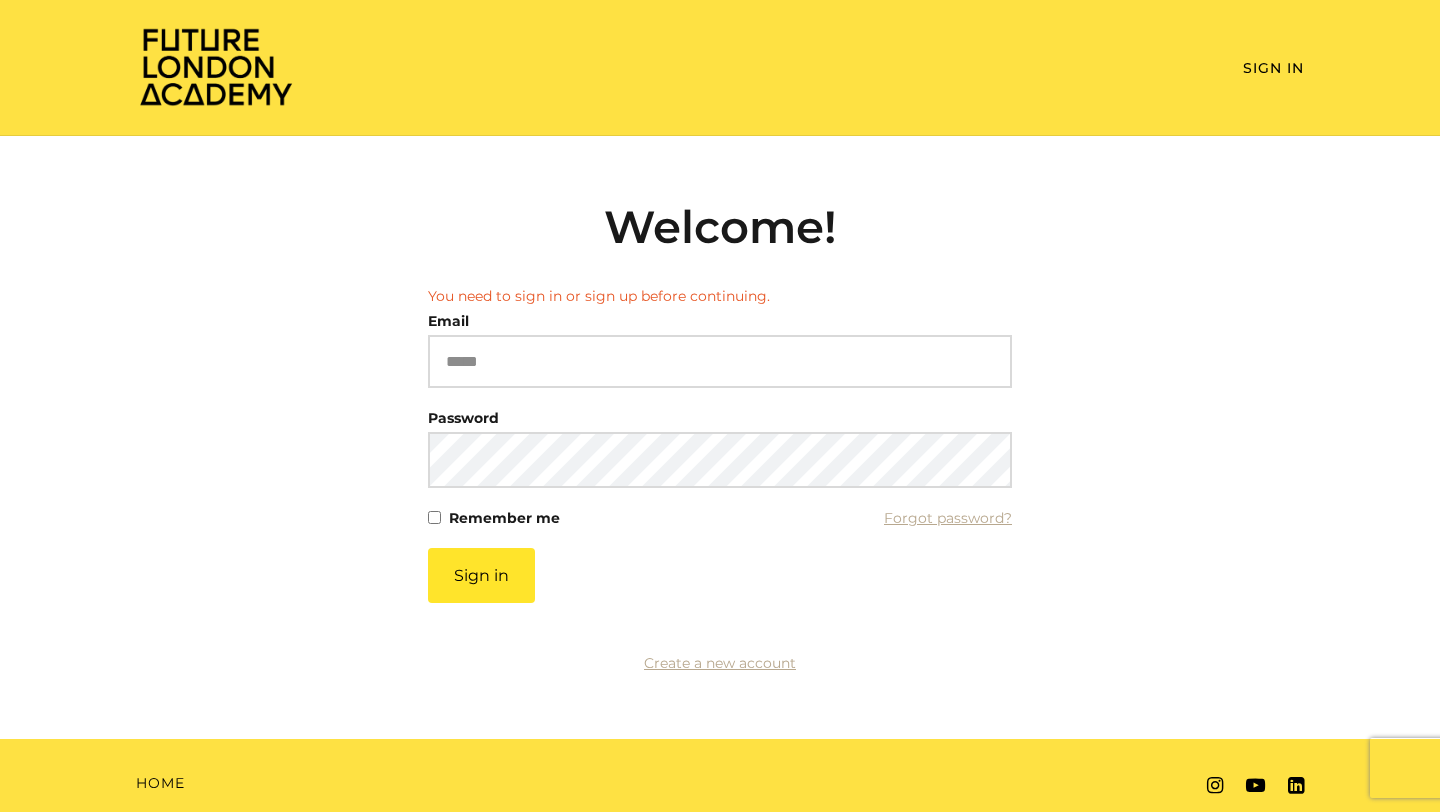scroll, scrollTop: 0, scrollLeft: 0, axis: both 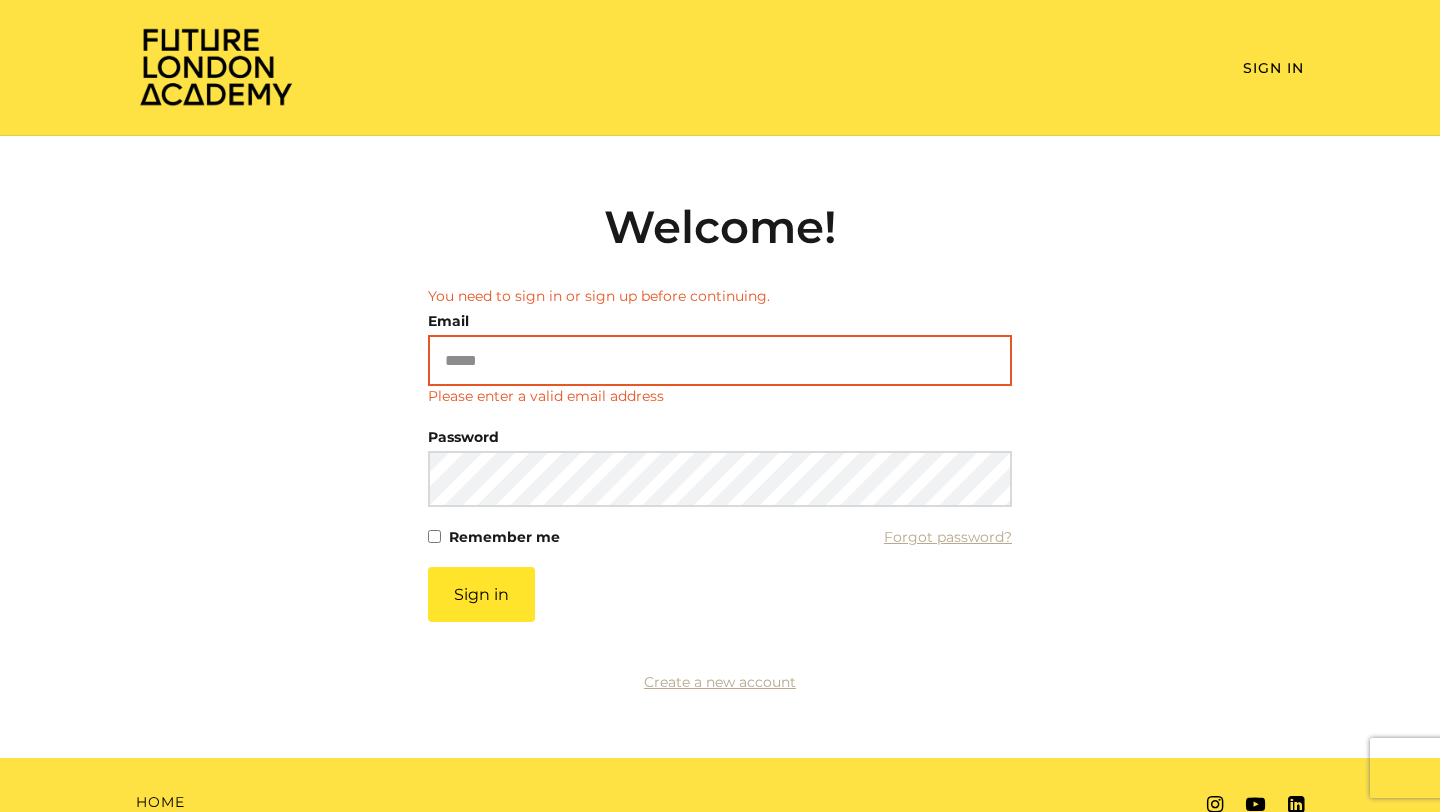click on "Email" at bounding box center (720, 360) 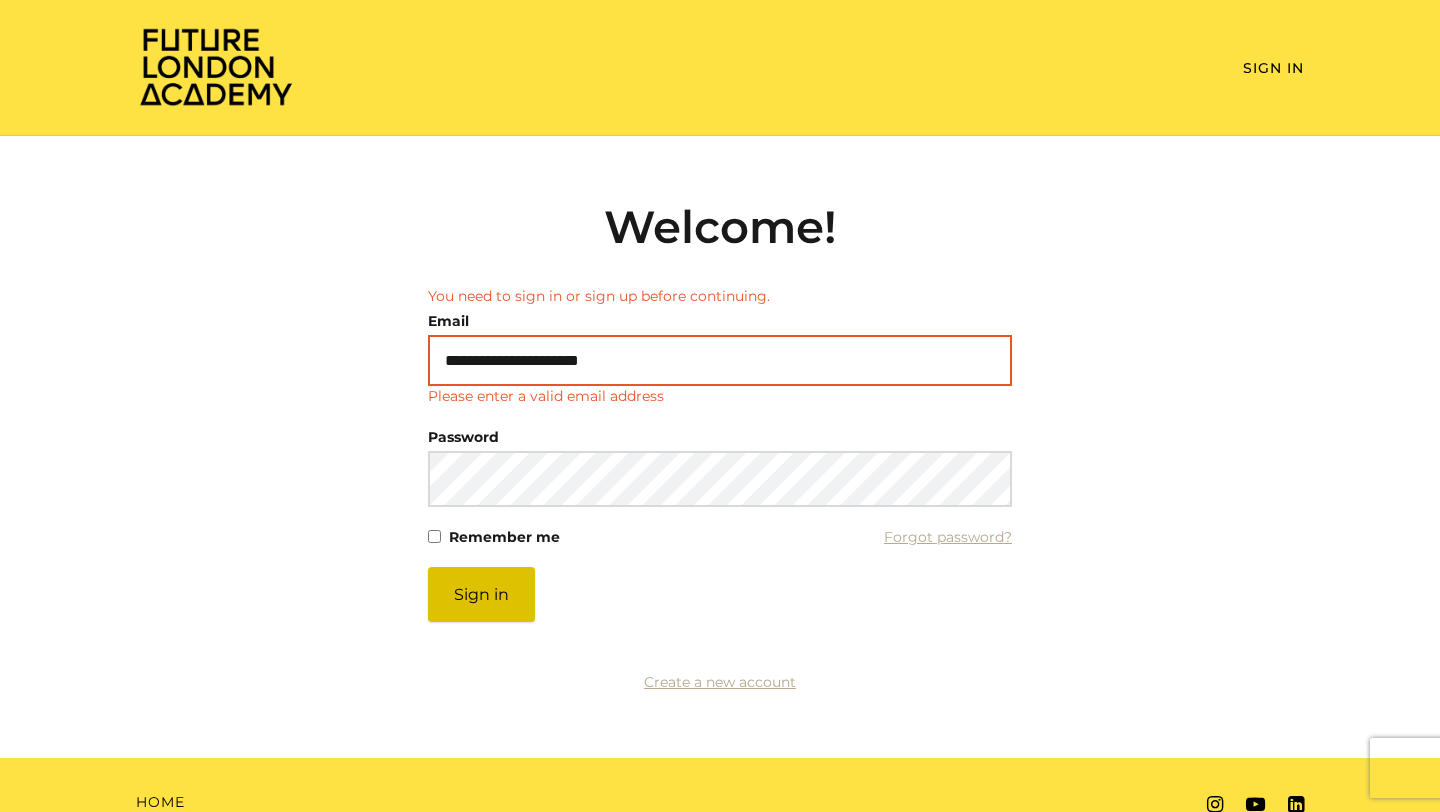 type on "**********" 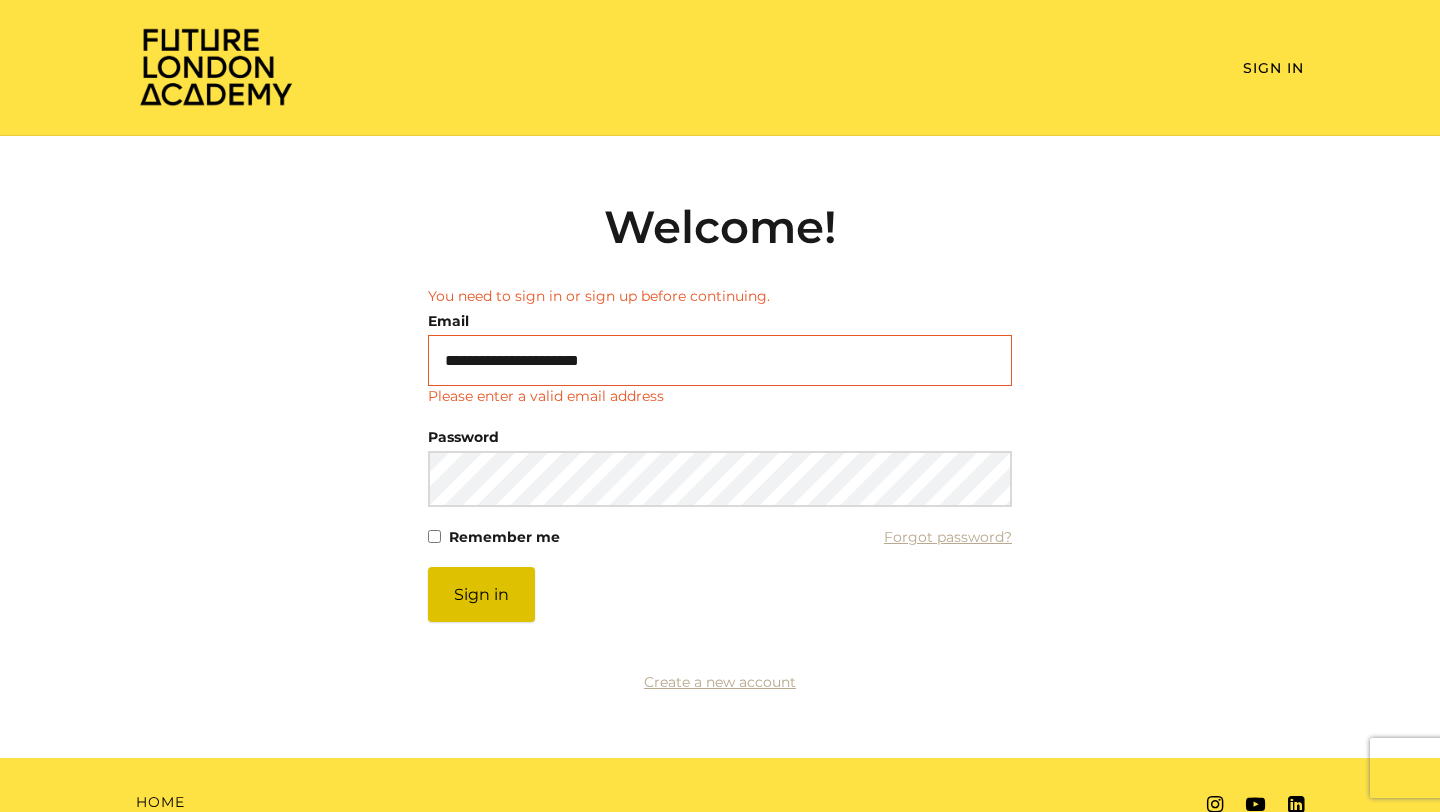 click on "Sign in" at bounding box center (481, 594) 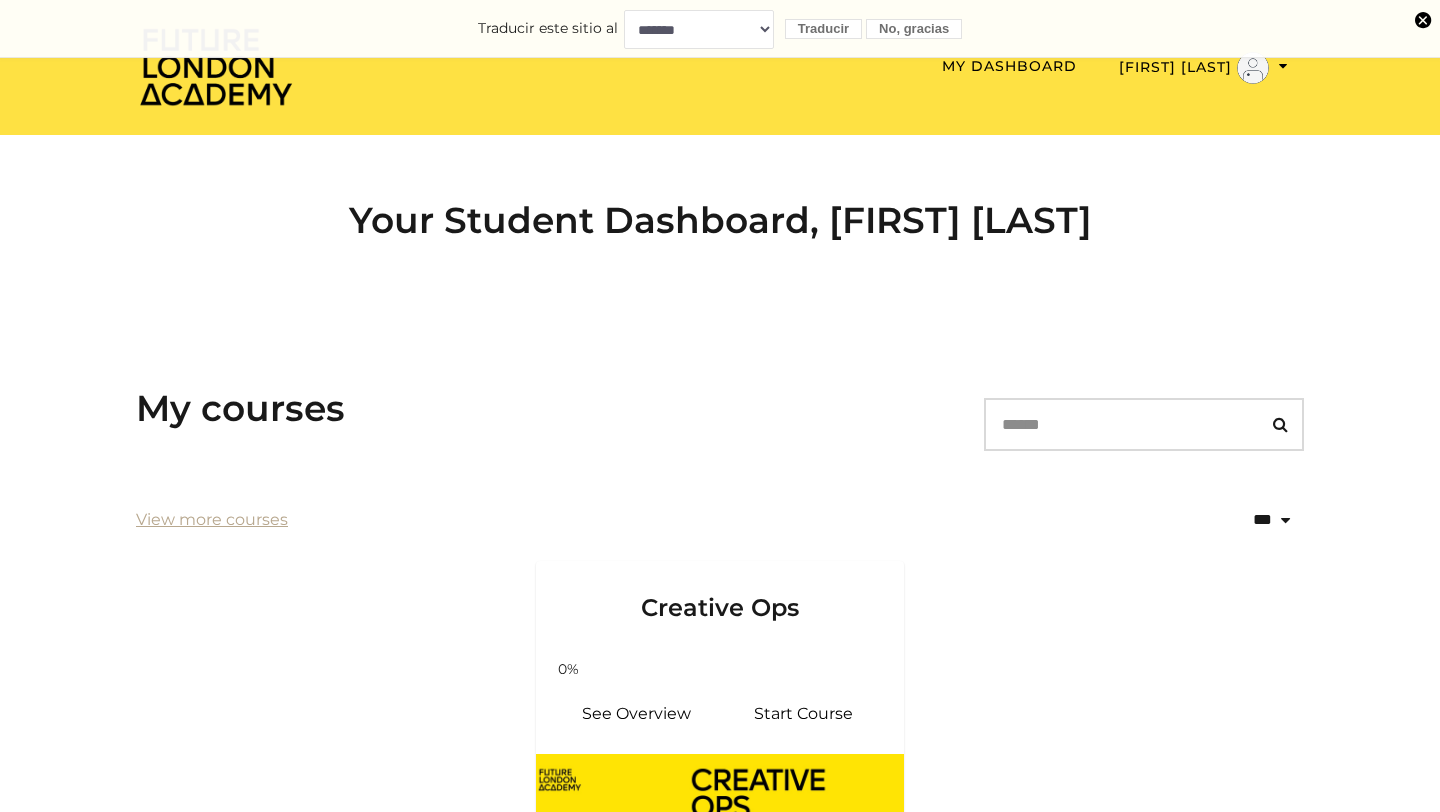 scroll, scrollTop: 0, scrollLeft: 0, axis: both 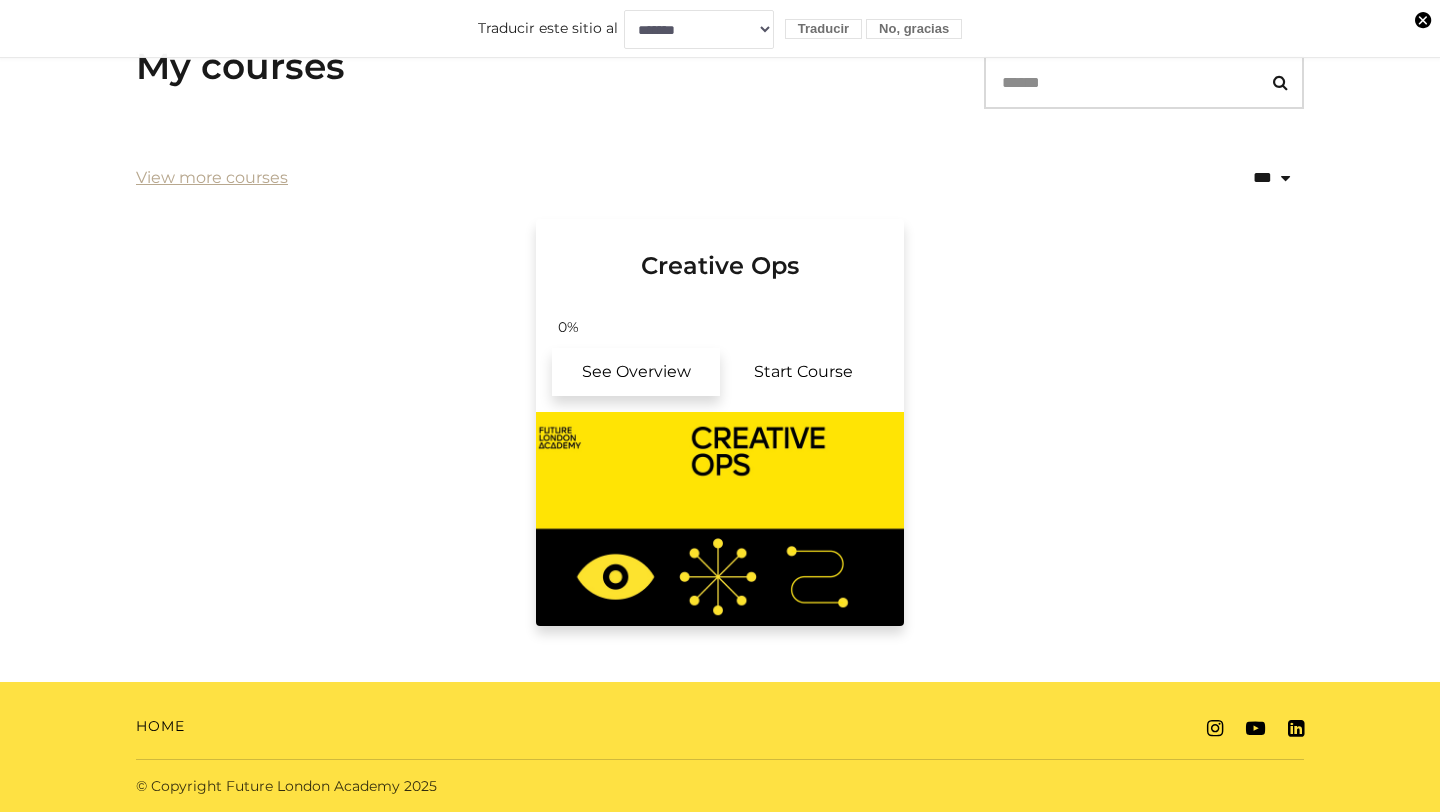 click on "See Overview" at bounding box center (636, 372) 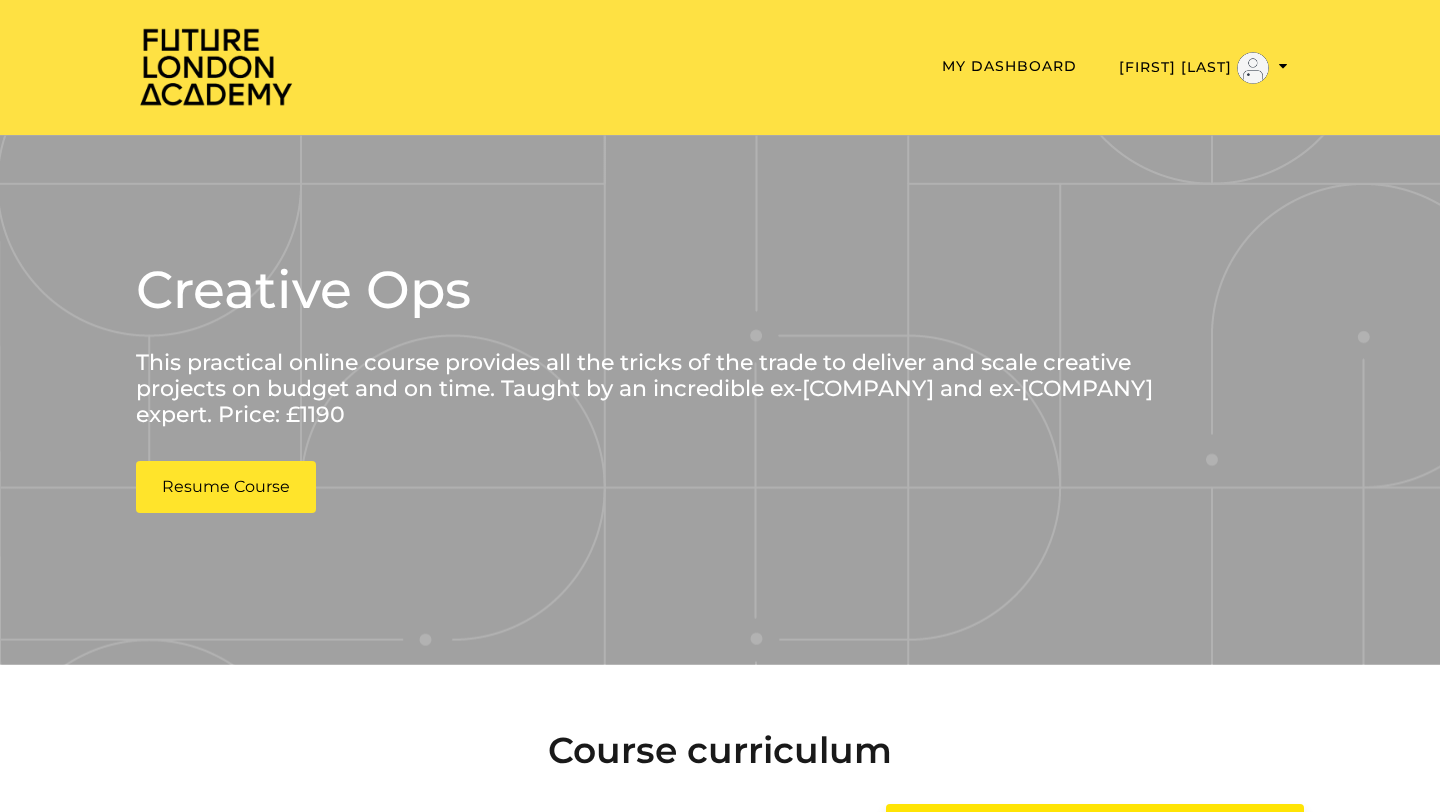 scroll, scrollTop: 0, scrollLeft: 0, axis: both 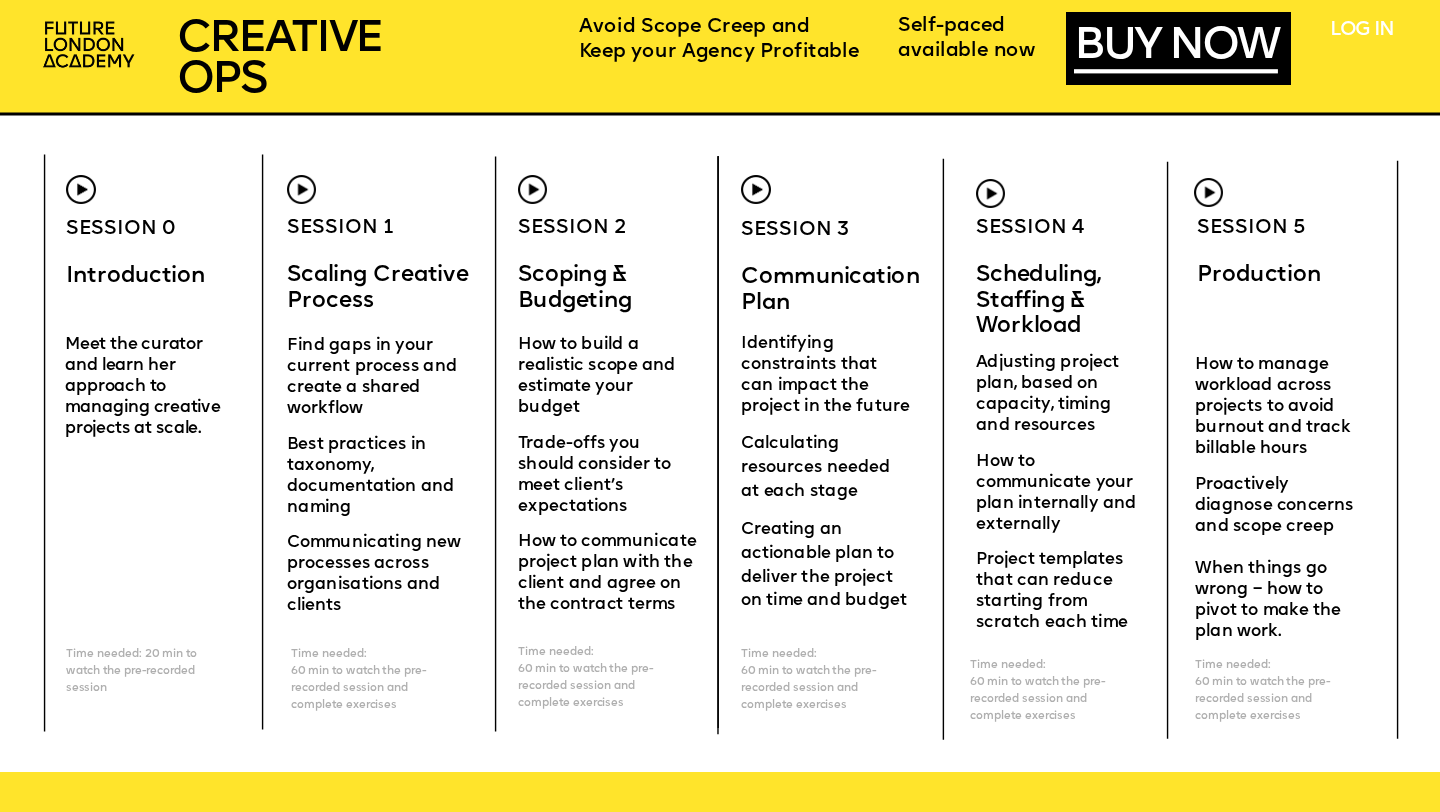 click on "LOG IN" at bounding box center [1361, 31] 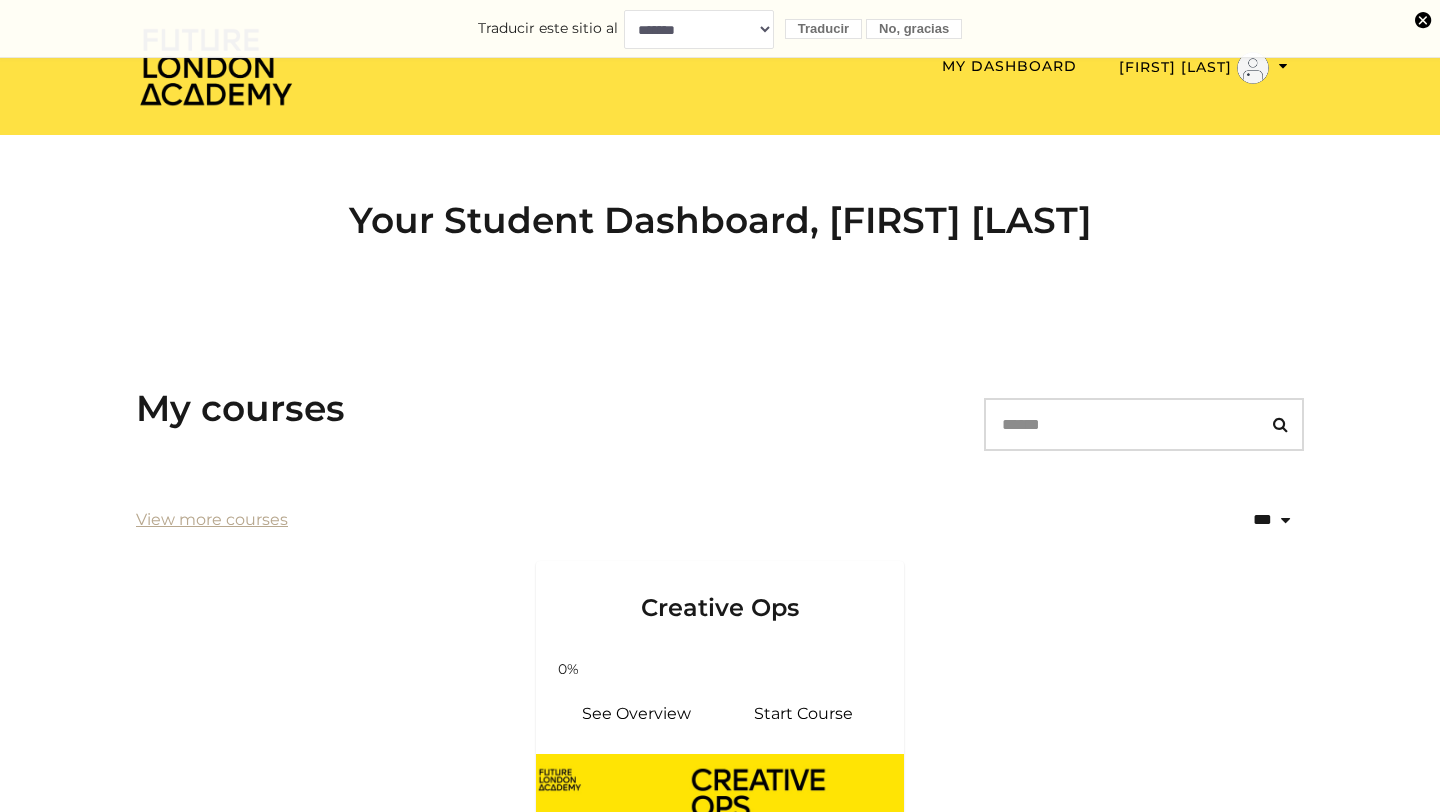 scroll, scrollTop: 0, scrollLeft: 0, axis: both 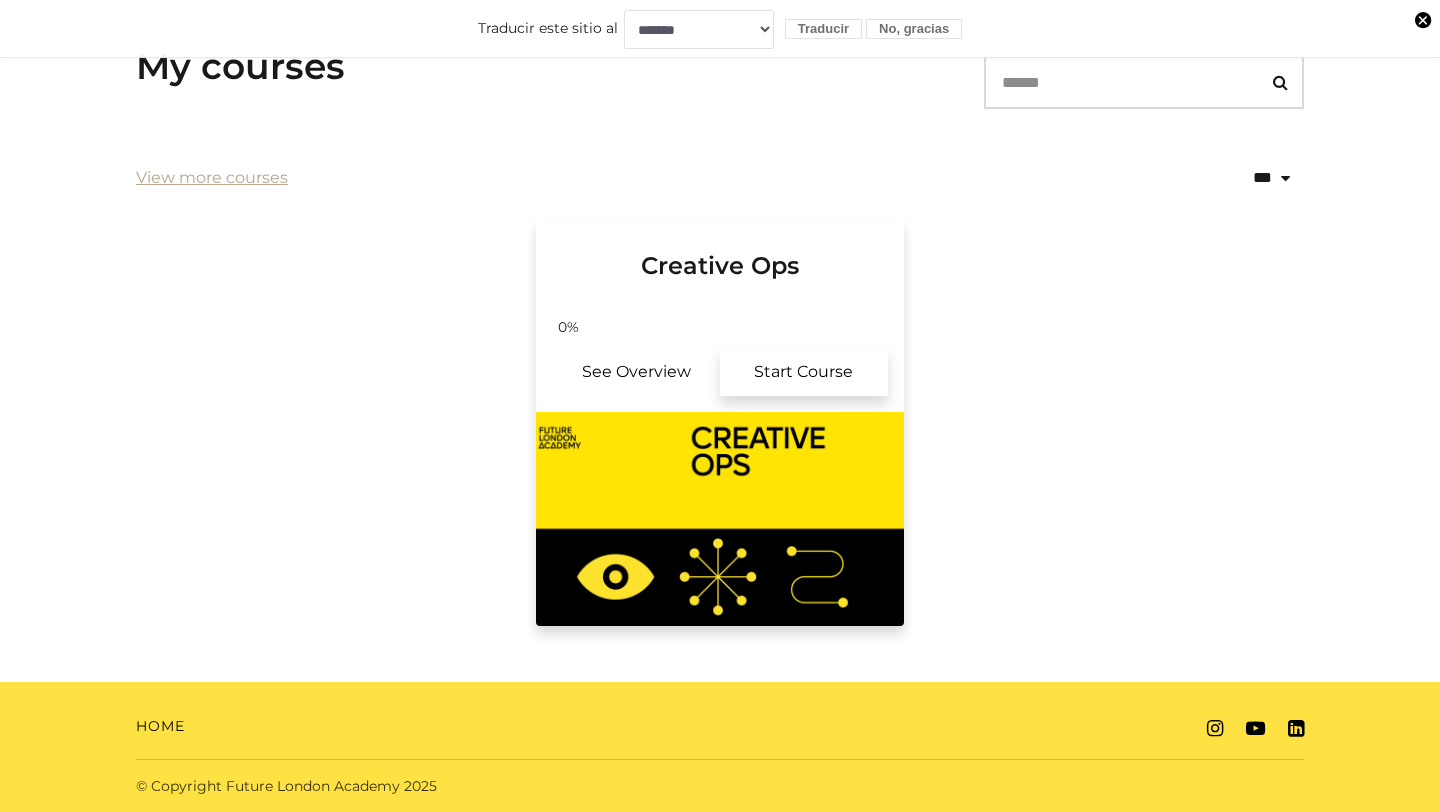 click on "Start Course" at bounding box center [804, 372] 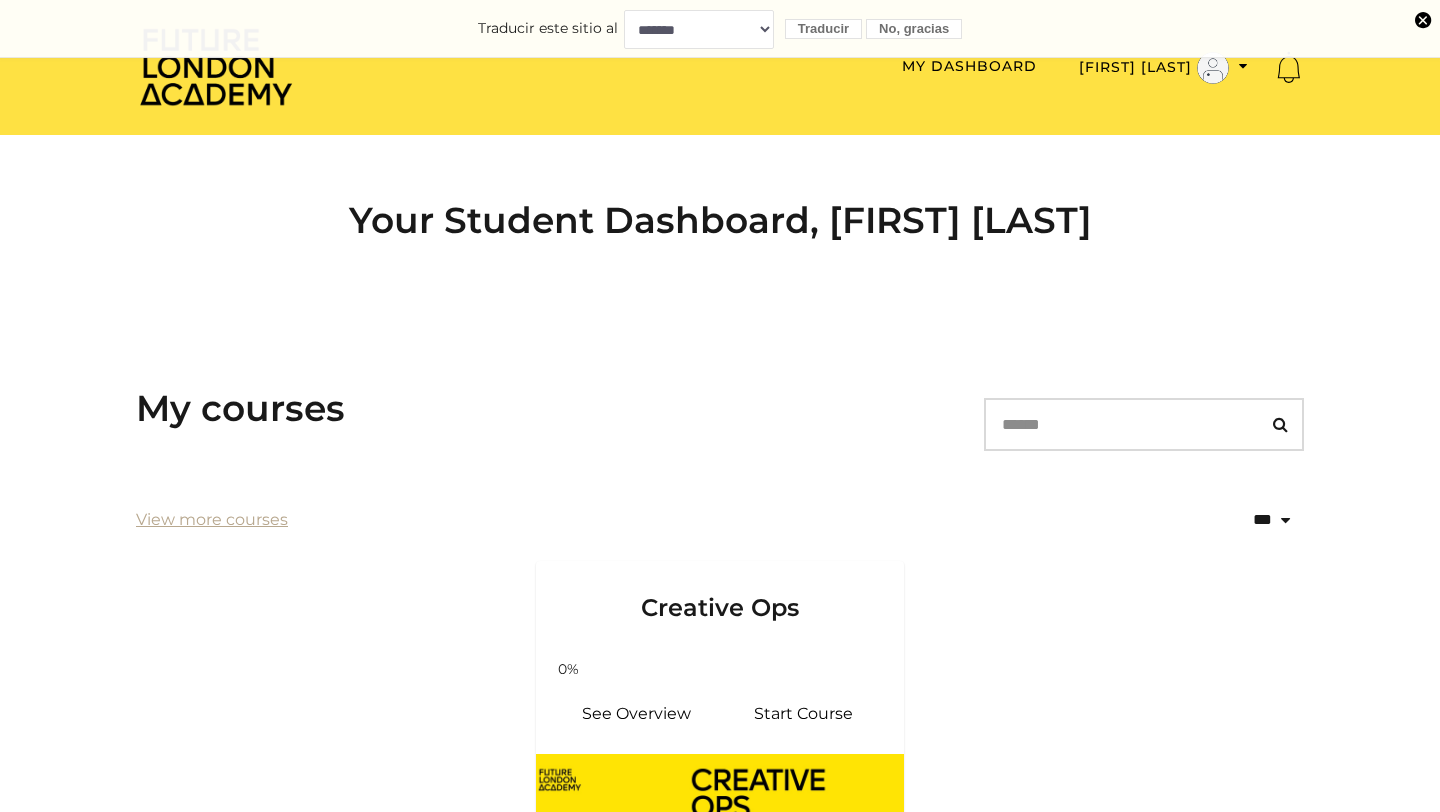 scroll, scrollTop: 342, scrollLeft: 0, axis: vertical 